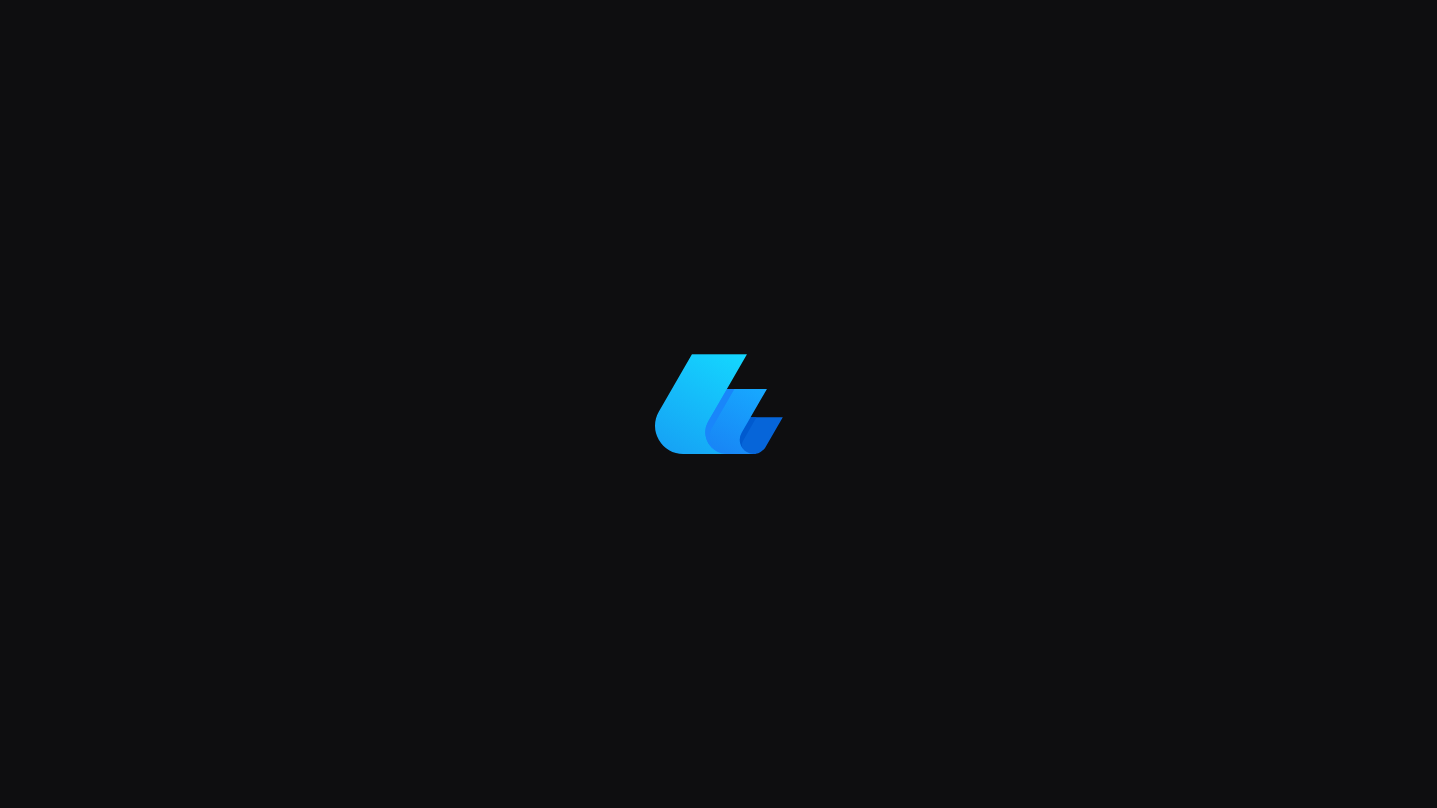 scroll, scrollTop: 0, scrollLeft: 0, axis: both 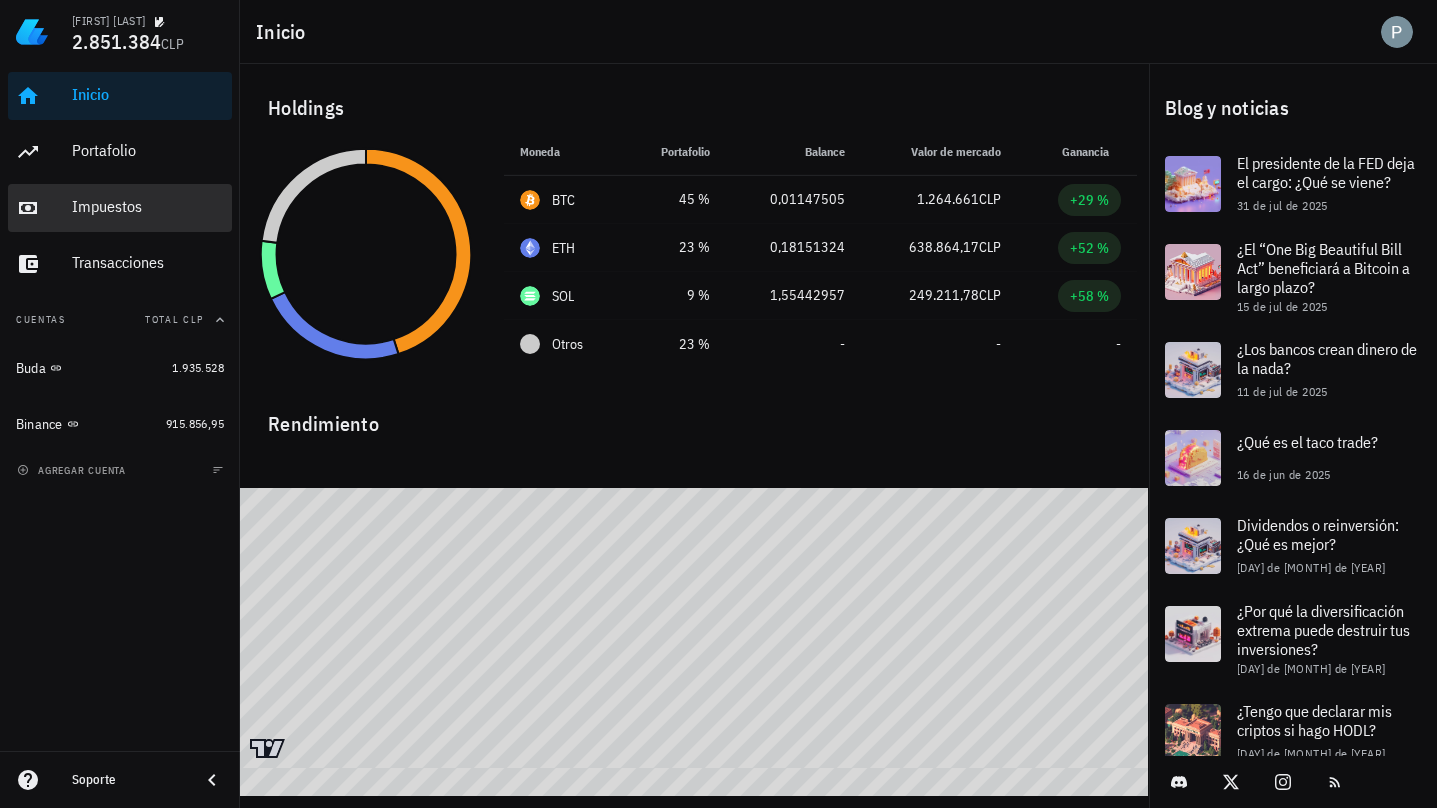 click on "Impuestos" at bounding box center [148, 206] 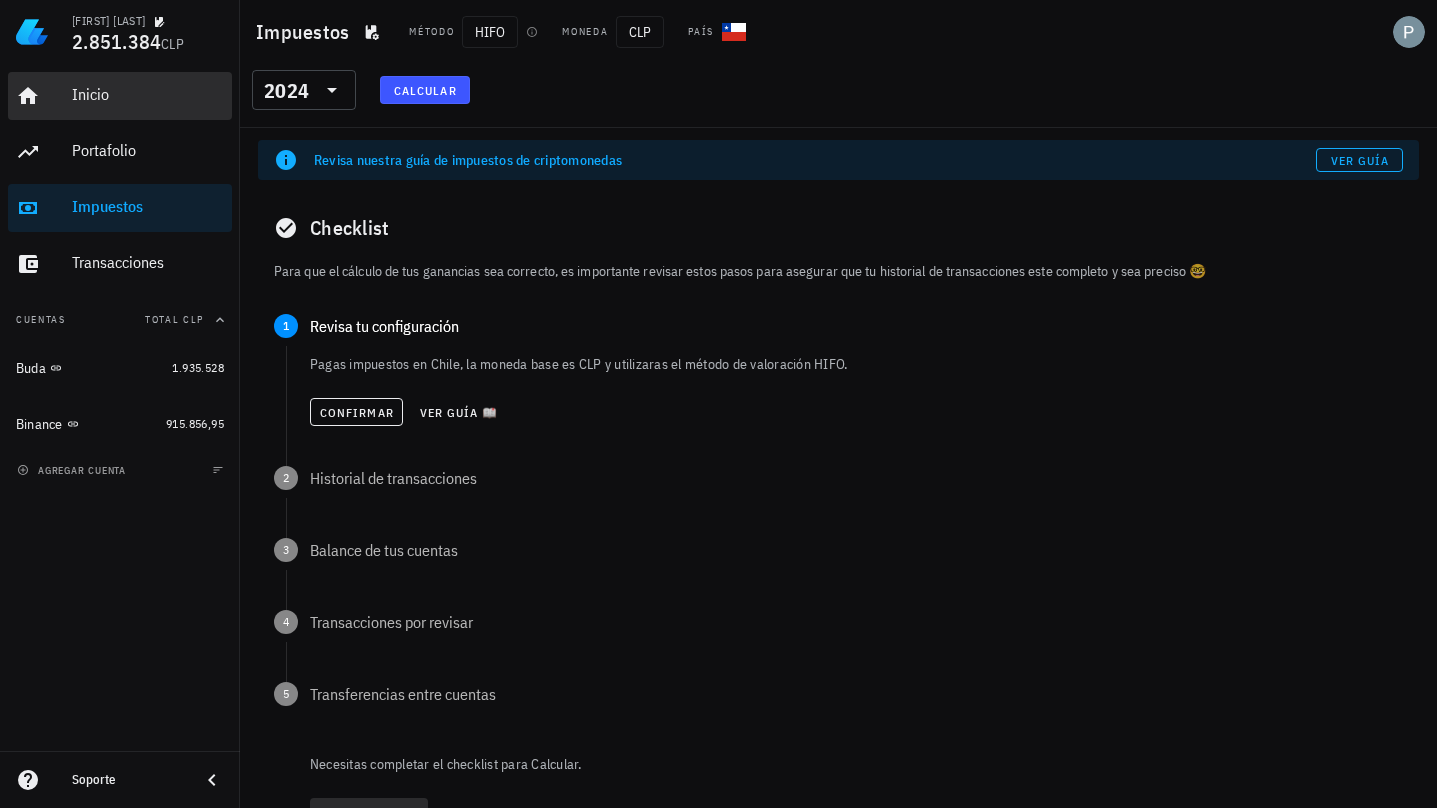 click on "Inicio" at bounding box center [148, 95] 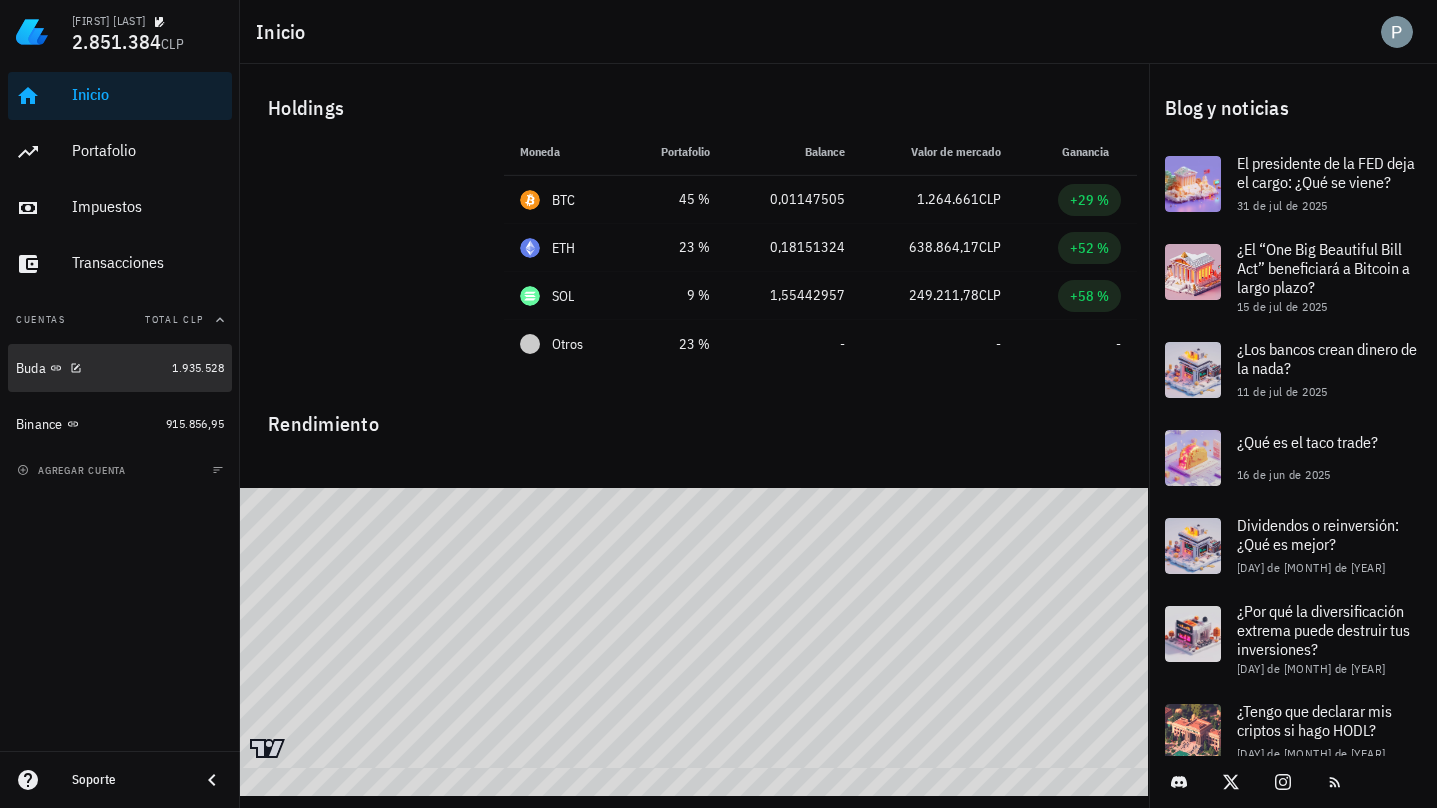 click on "Buda" at bounding box center [90, 368] 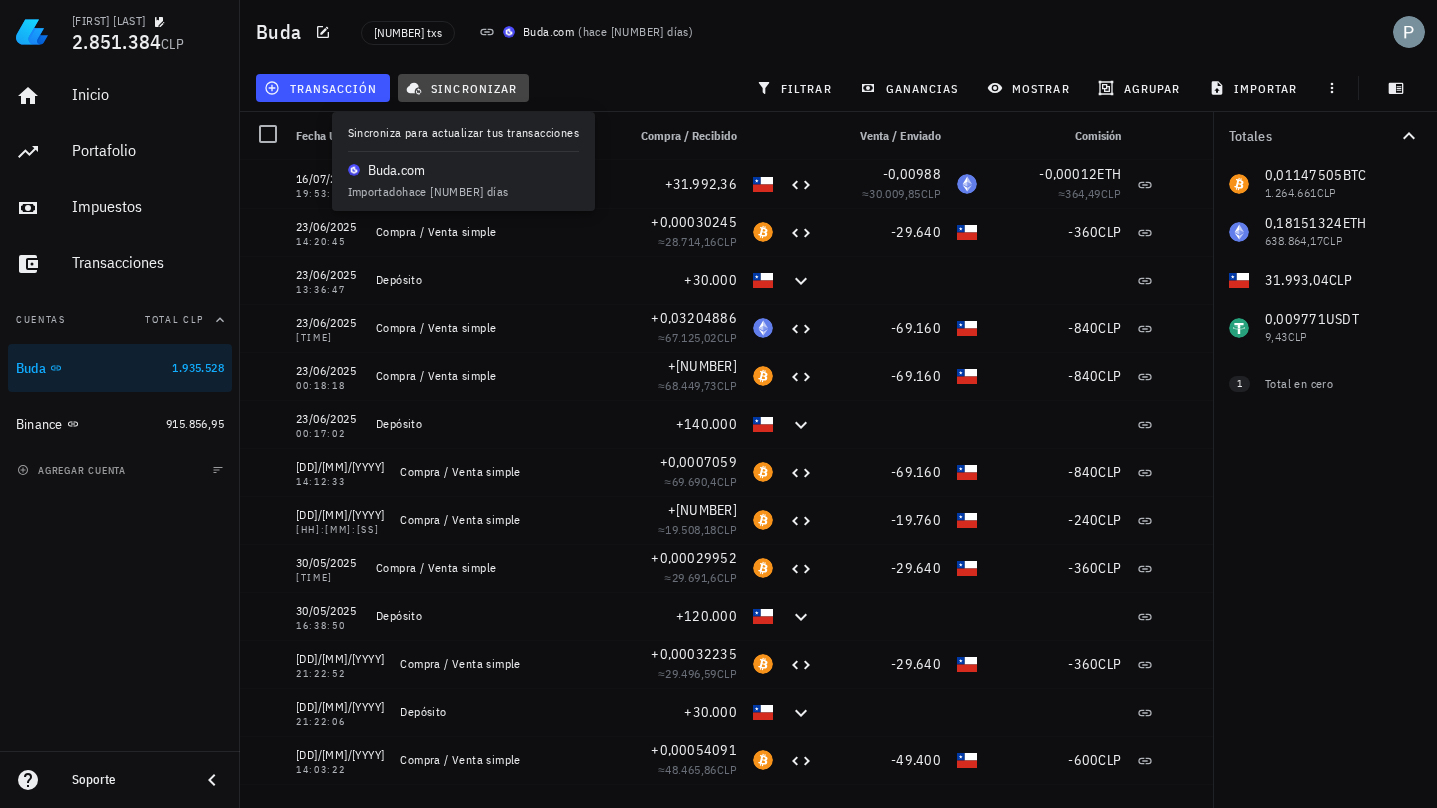 click on "sincronizar" at bounding box center (463, 88) 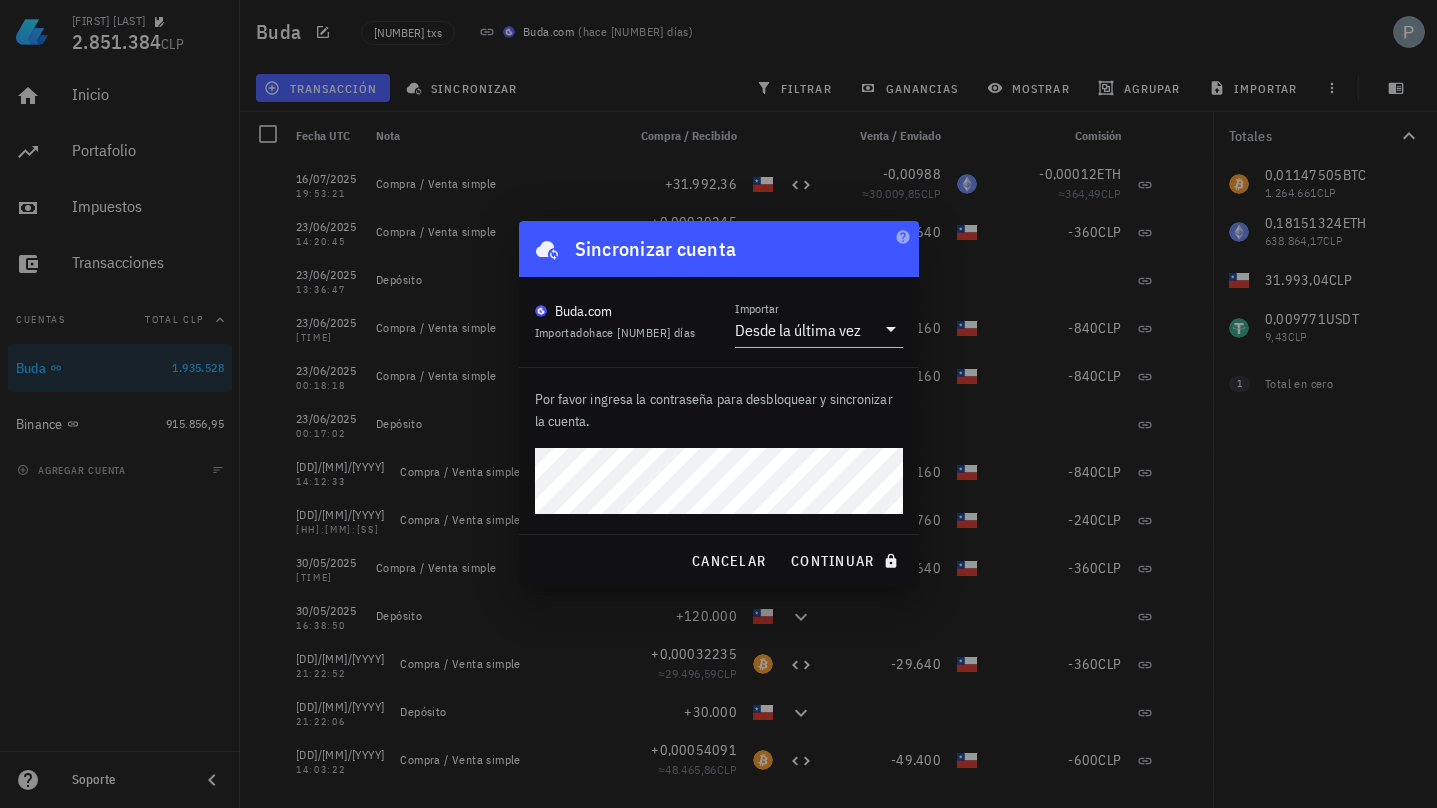click on "continuar" at bounding box center [846, 561] 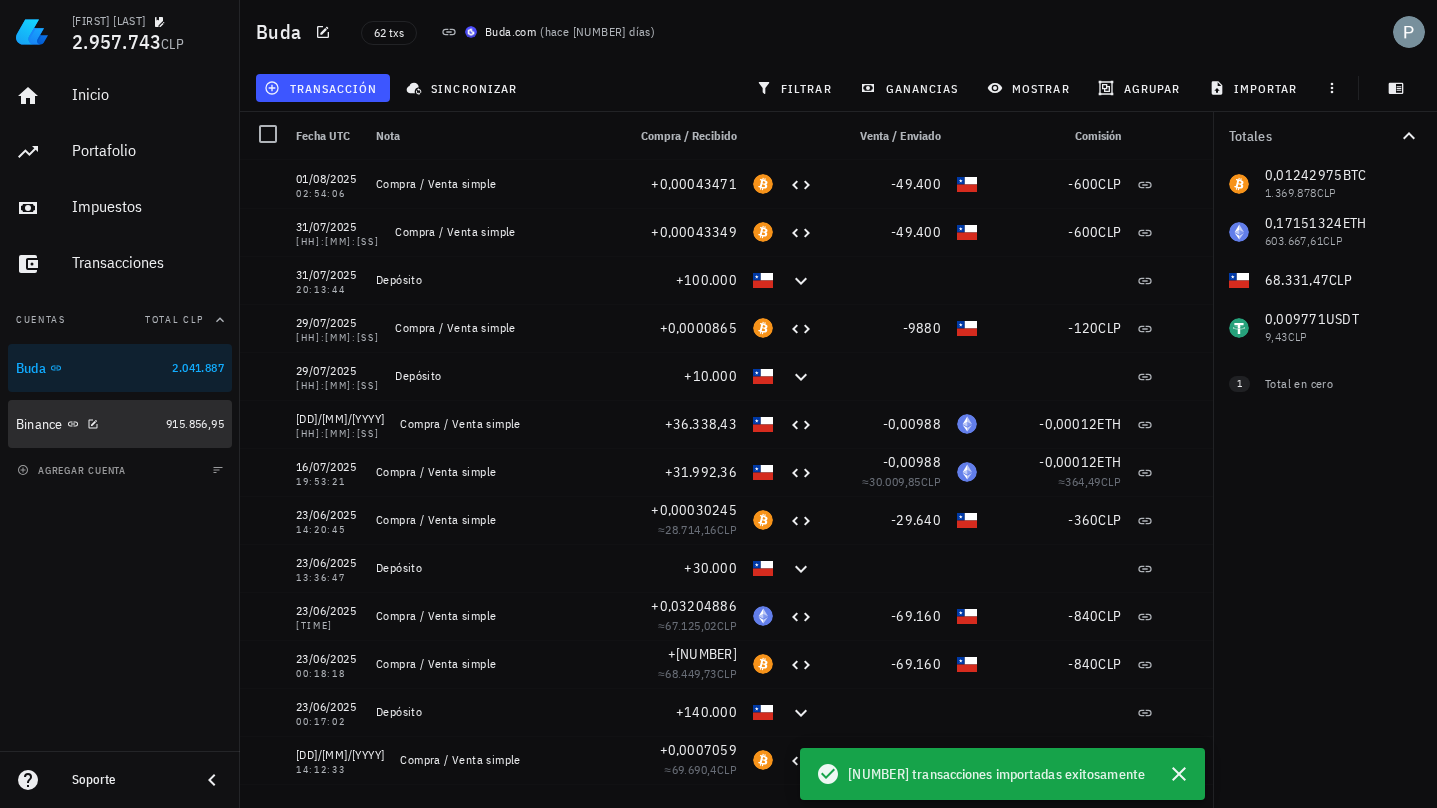 click on "Binance" at bounding box center [39, 424] 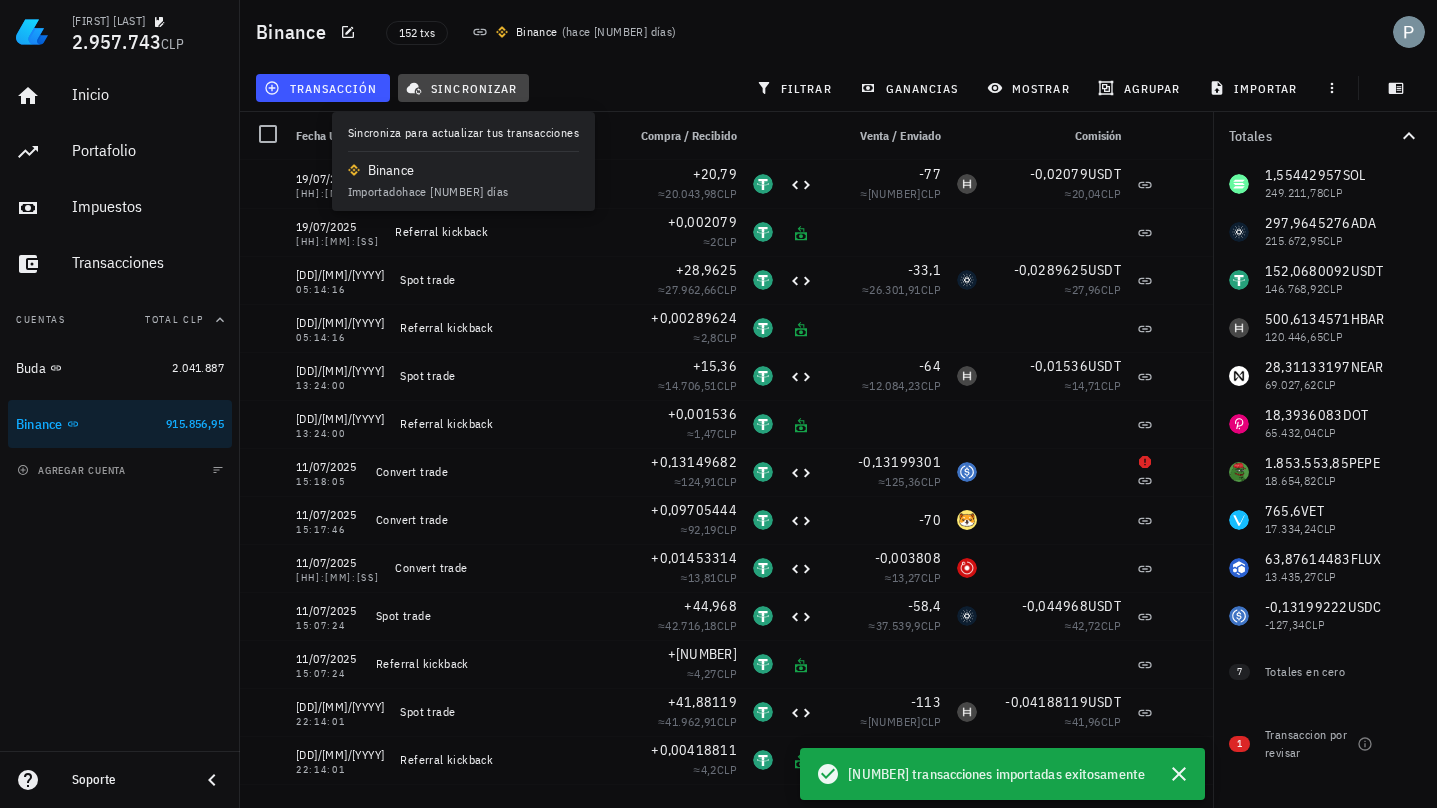 click on "sincronizar" at bounding box center (464, 88) 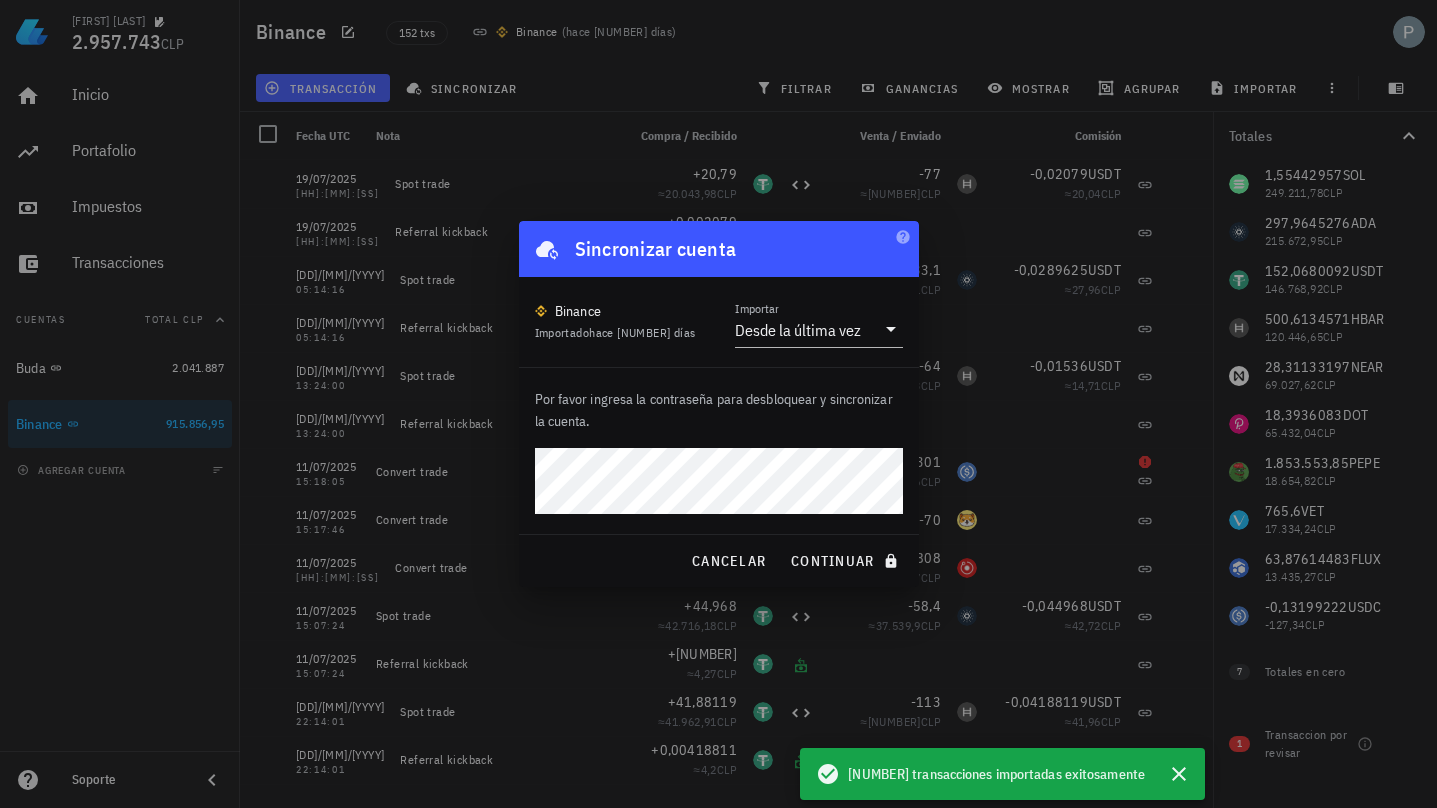 click at bounding box center [718, 404] 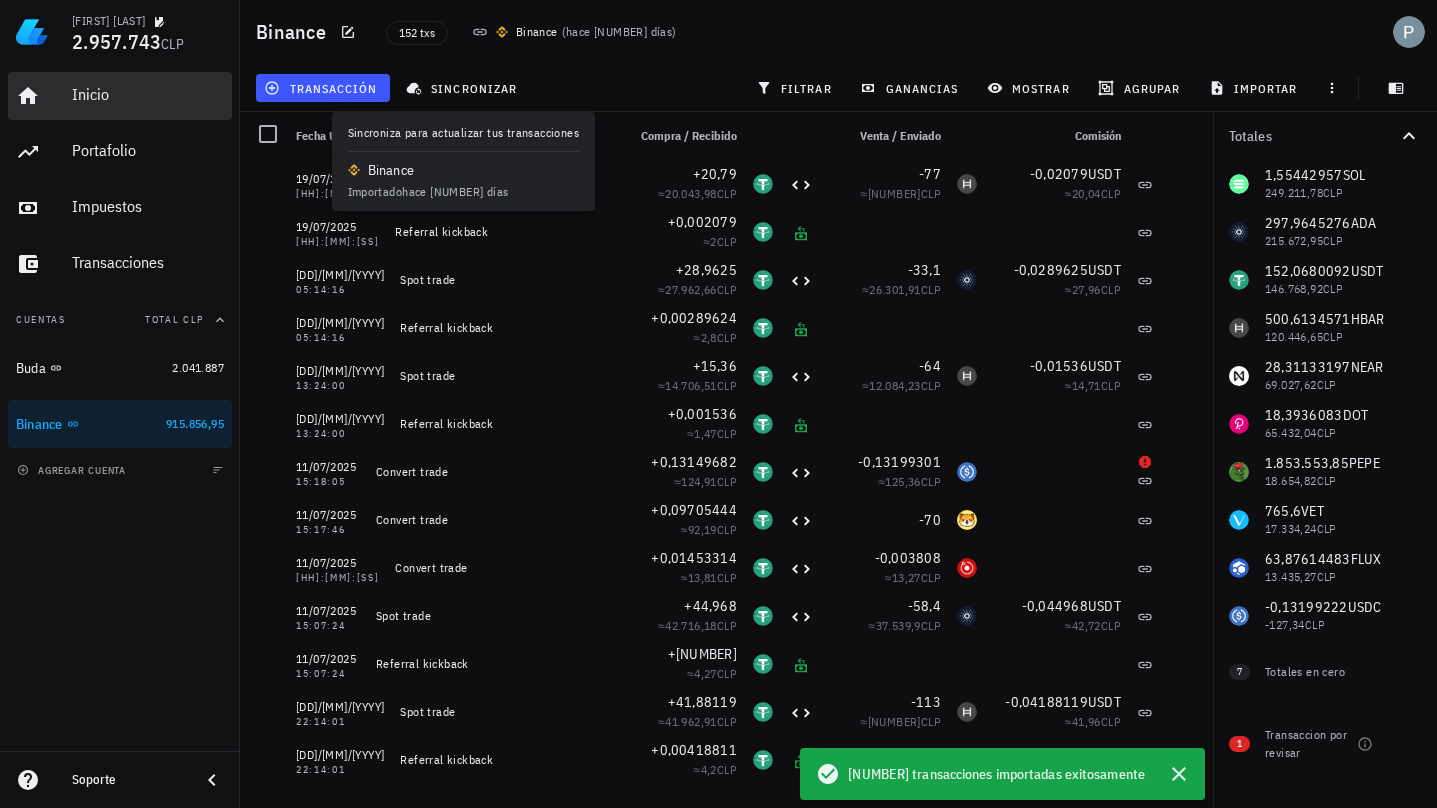 click on "Inicio" at bounding box center (148, 95) 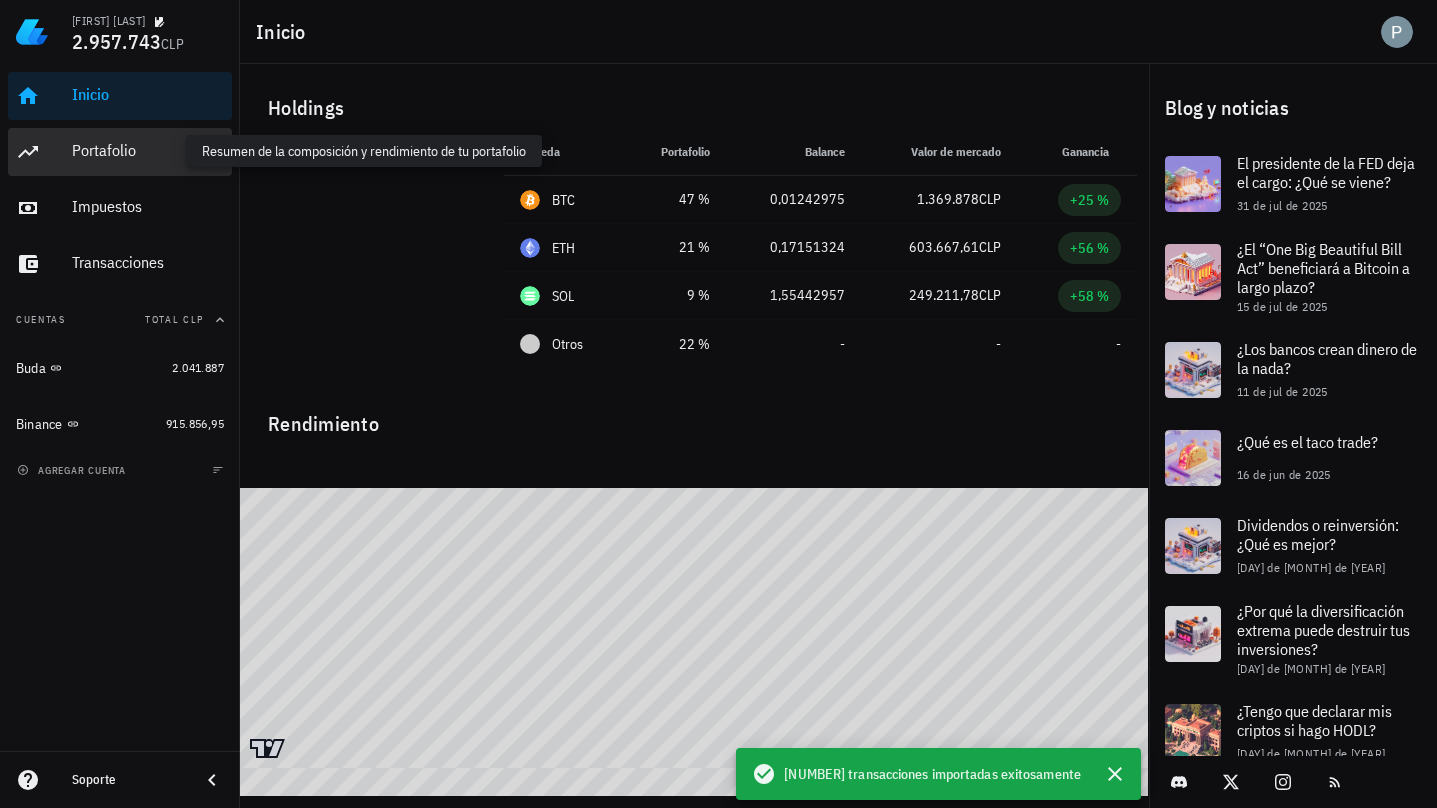 click on "Portafolio" at bounding box center (148, 150) 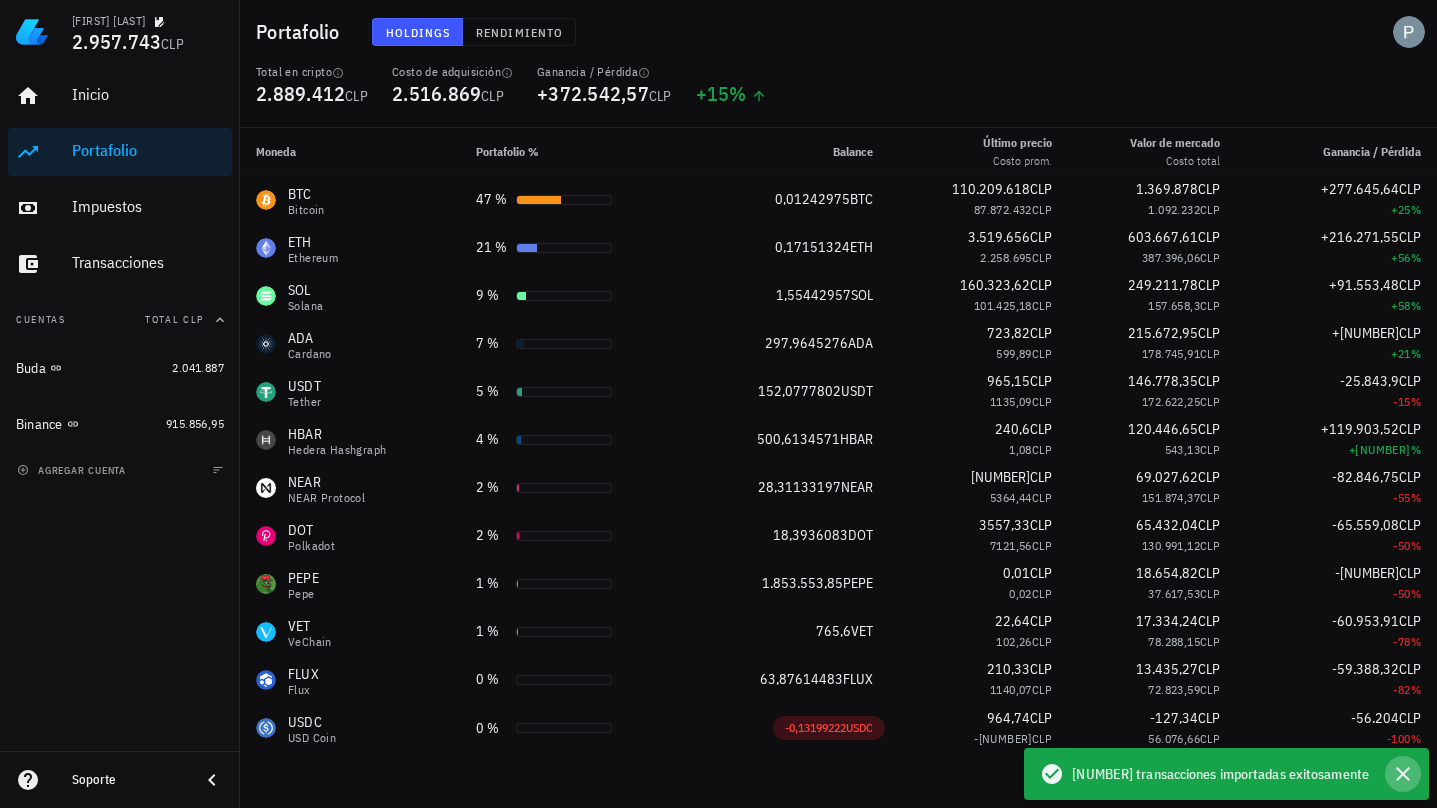 click at bounding box center (1403, 774) 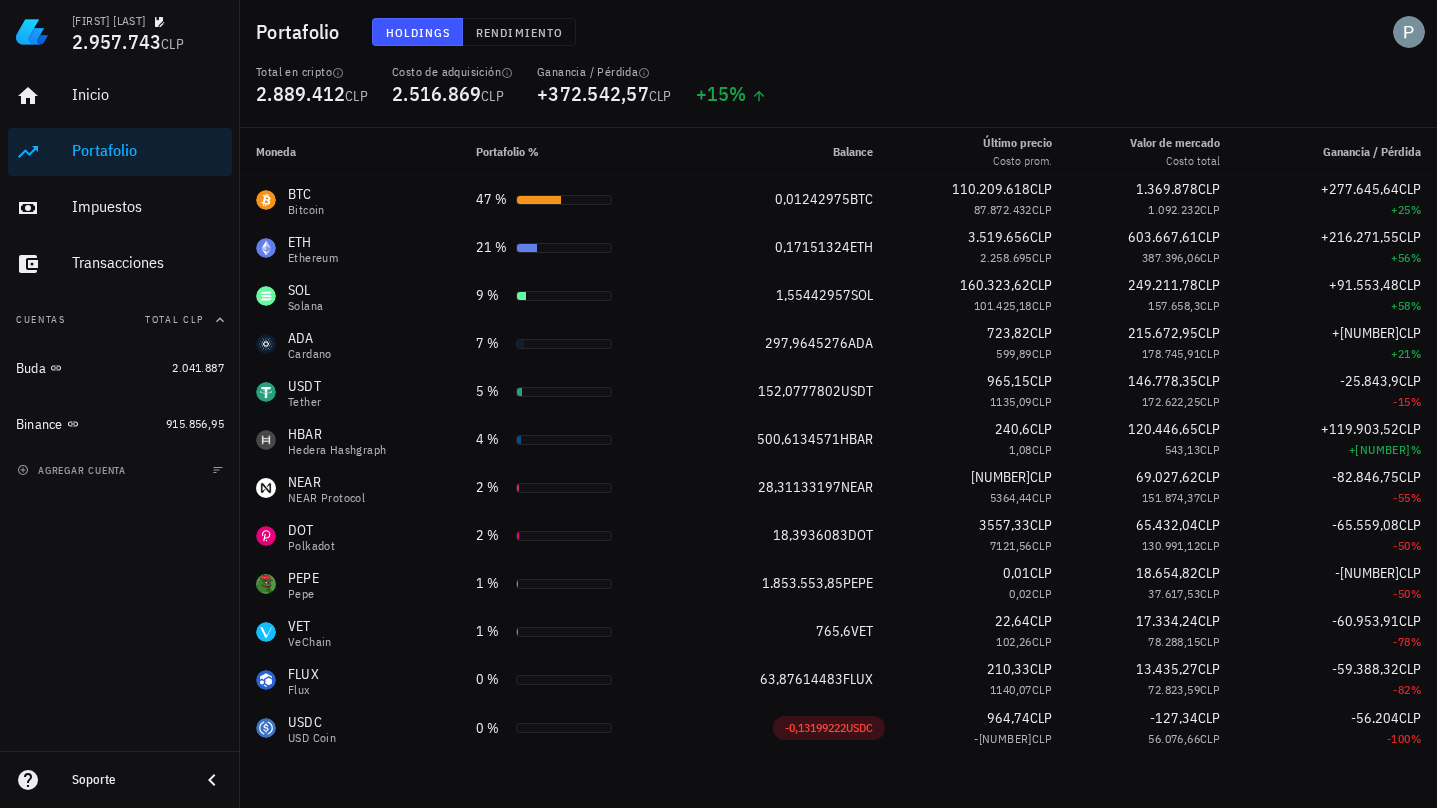 click on "Portafolio     Holdings   Rendimiento" at bounding box center (838, 32) 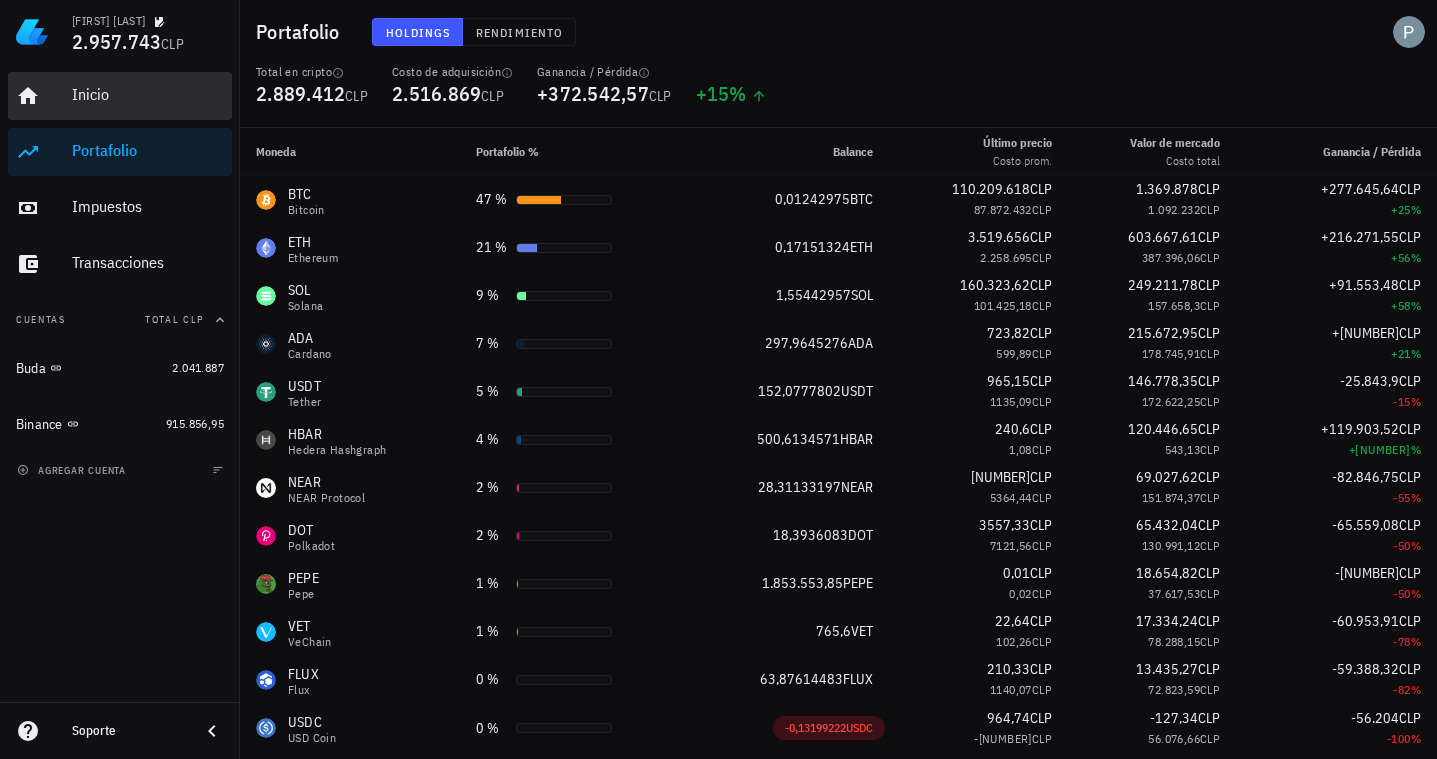 click on "Inicio" at bounding box center (148, 95) 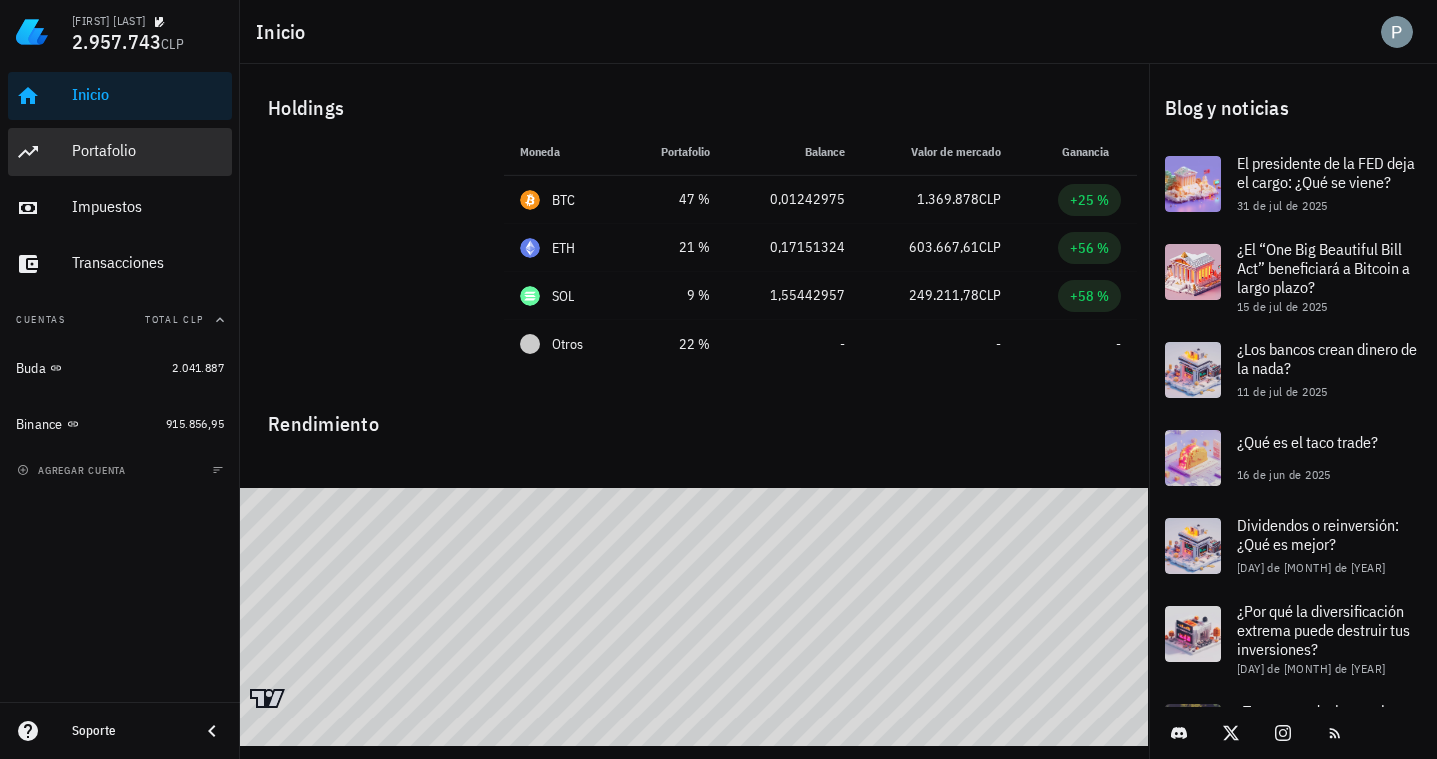 click on "Portafolio" at bounding box center (148, 151) 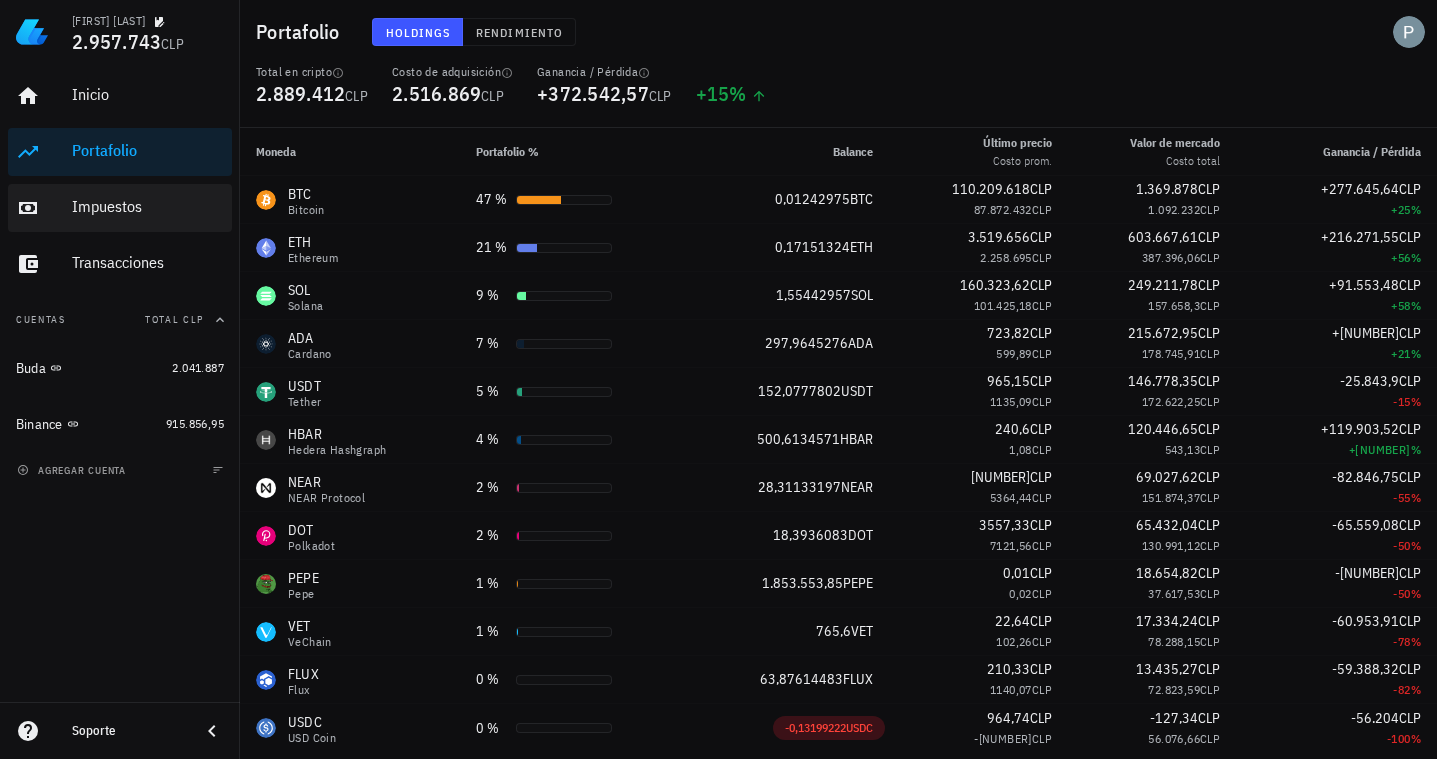 click on "Impuestos" at bounding box center [148, 207] 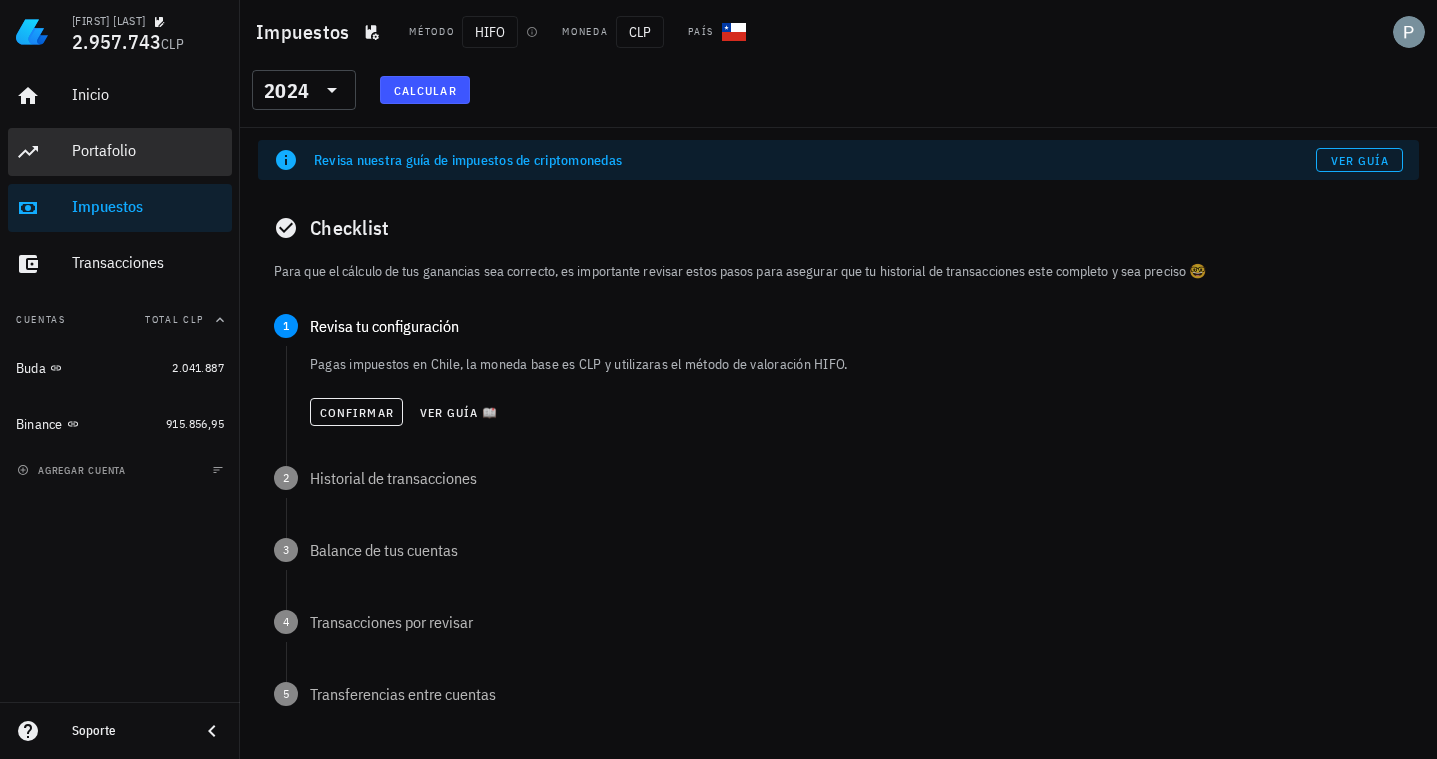 click on "Portafolio" at bounding box center (148, 150) 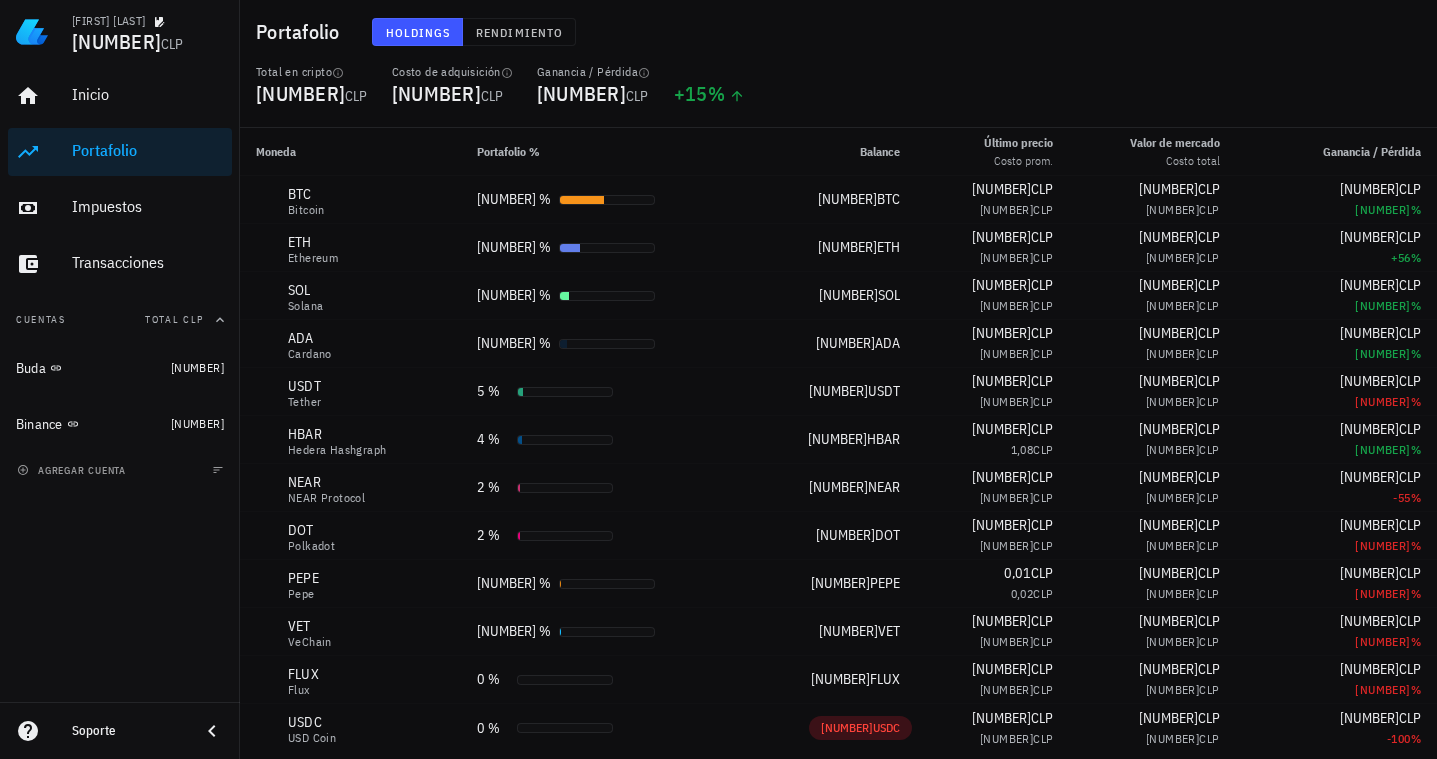 scroll, scrollTop: 0, scrollLeft: 0, axis: both 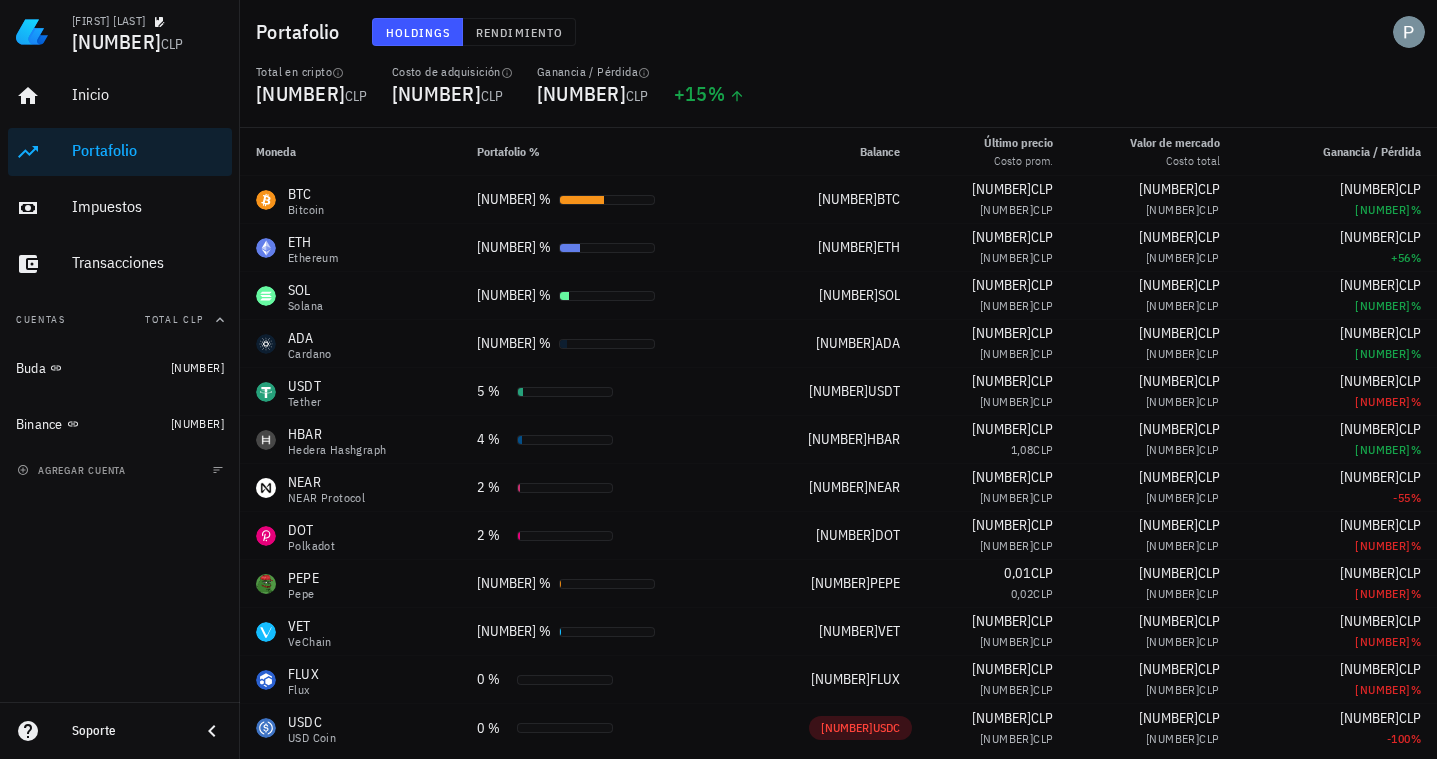 click on "Holdings   Rendimiento" at bounding box center (676, 32) 